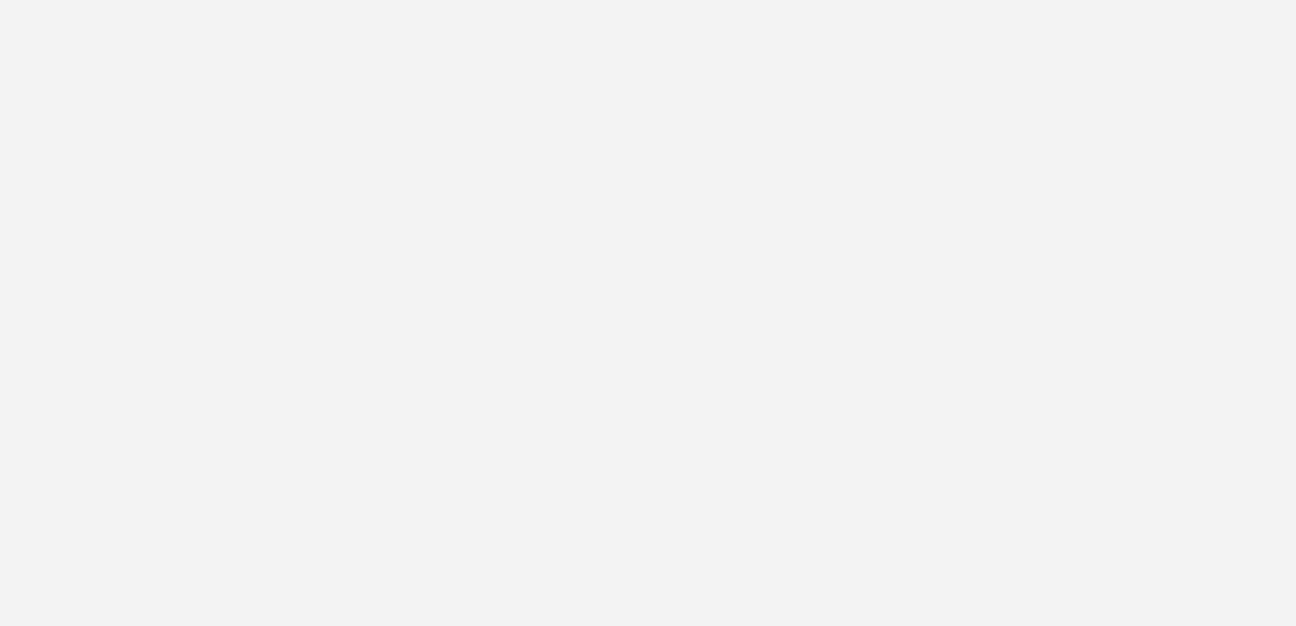 scroll, scrollTop: 0, scrollLeft: 0, axis: both 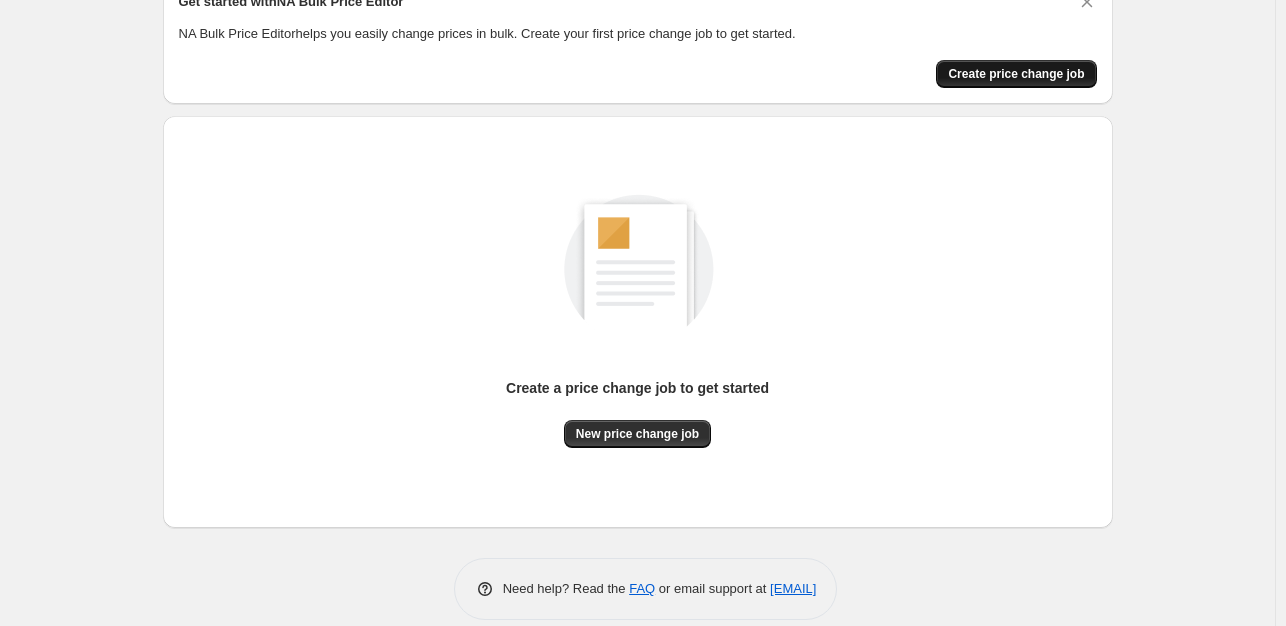 click on "Create price change job" at bounding box center (1016, 74) 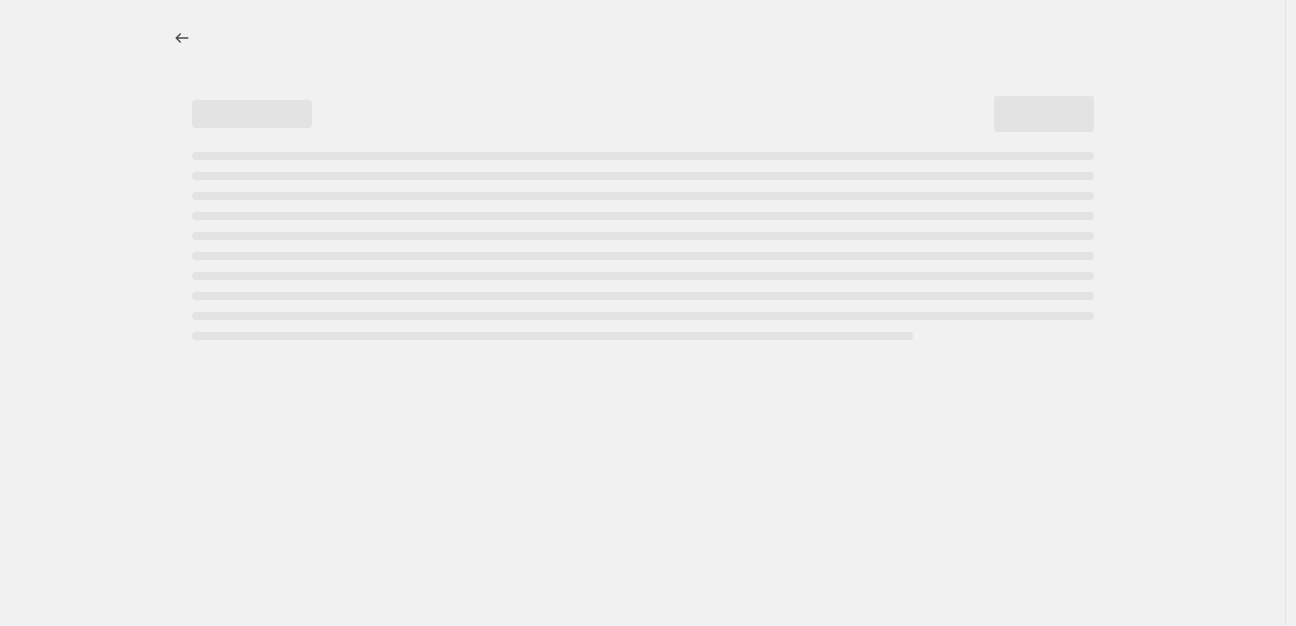 select on "percentage" 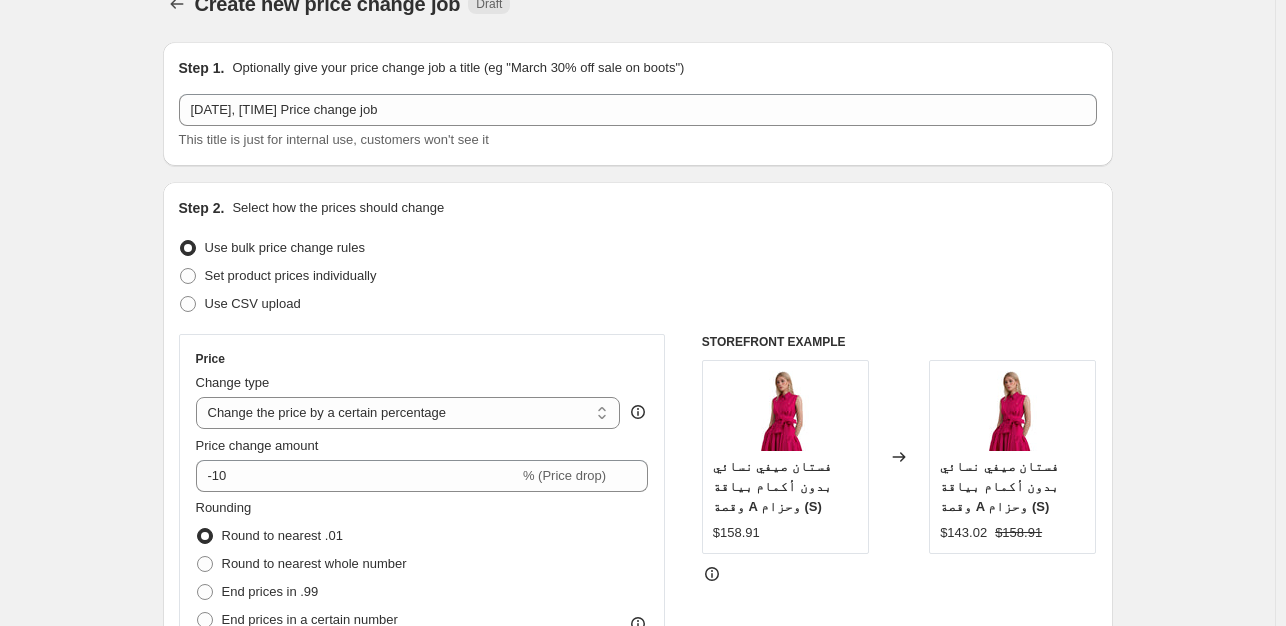 scroll, scrollTop: 0, scrollLeft: 0, axis: both 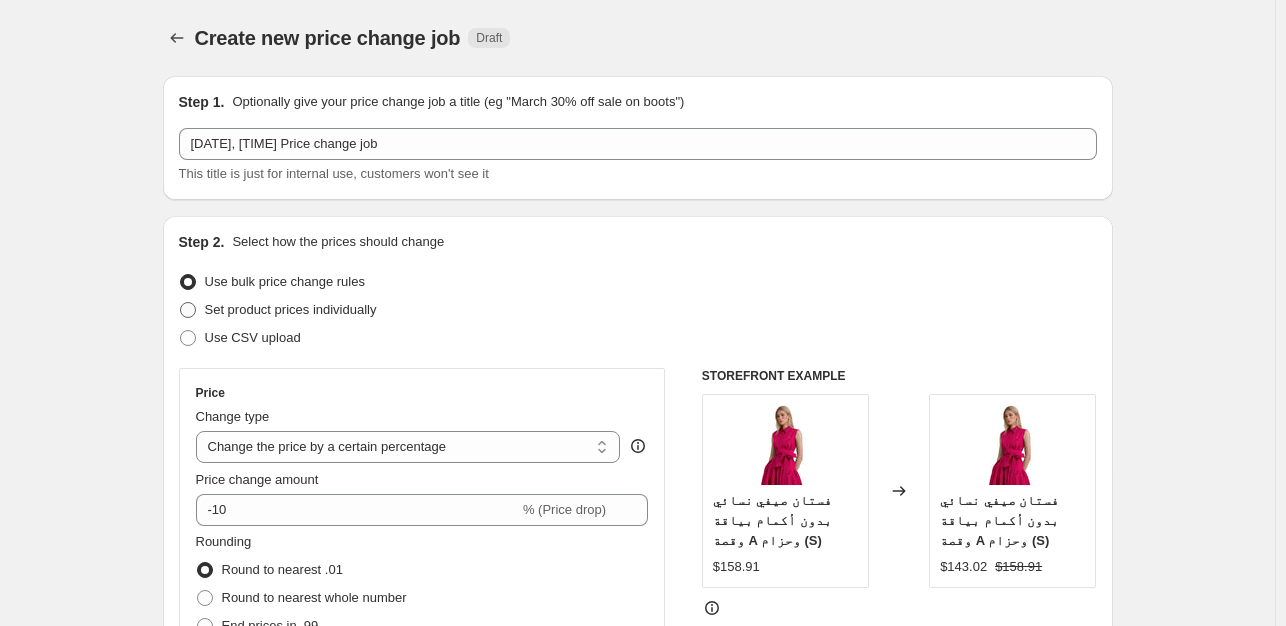 click on "Set product prices individually" at bounding box center (291, 309) 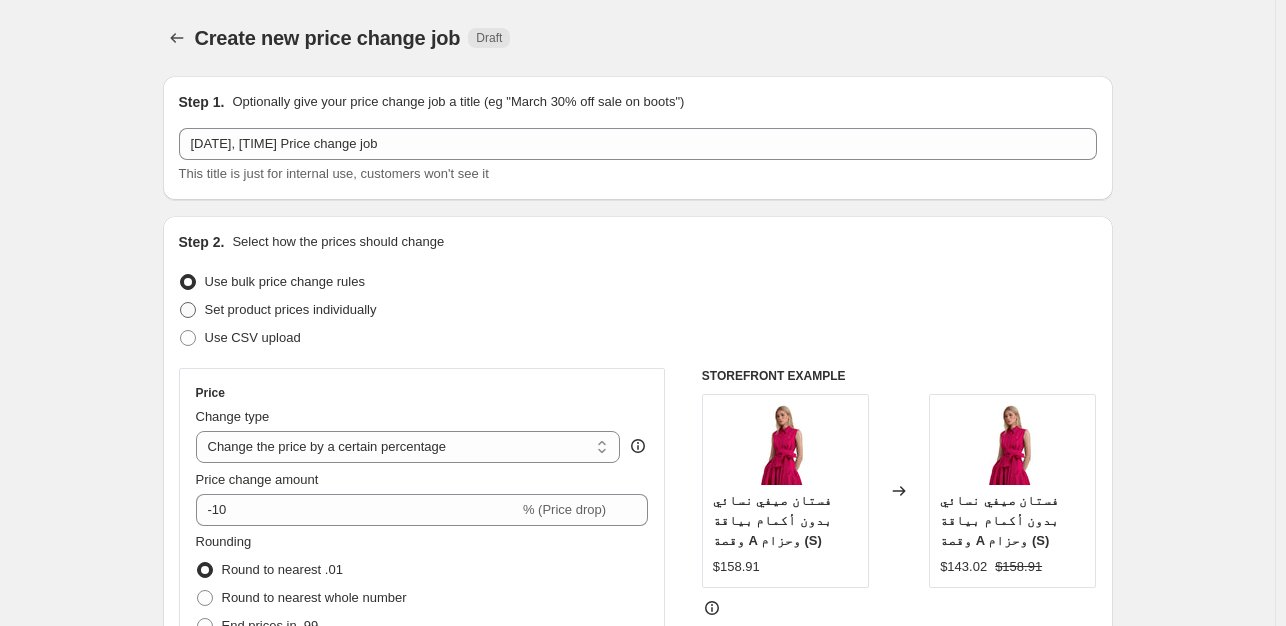 radio on "true" 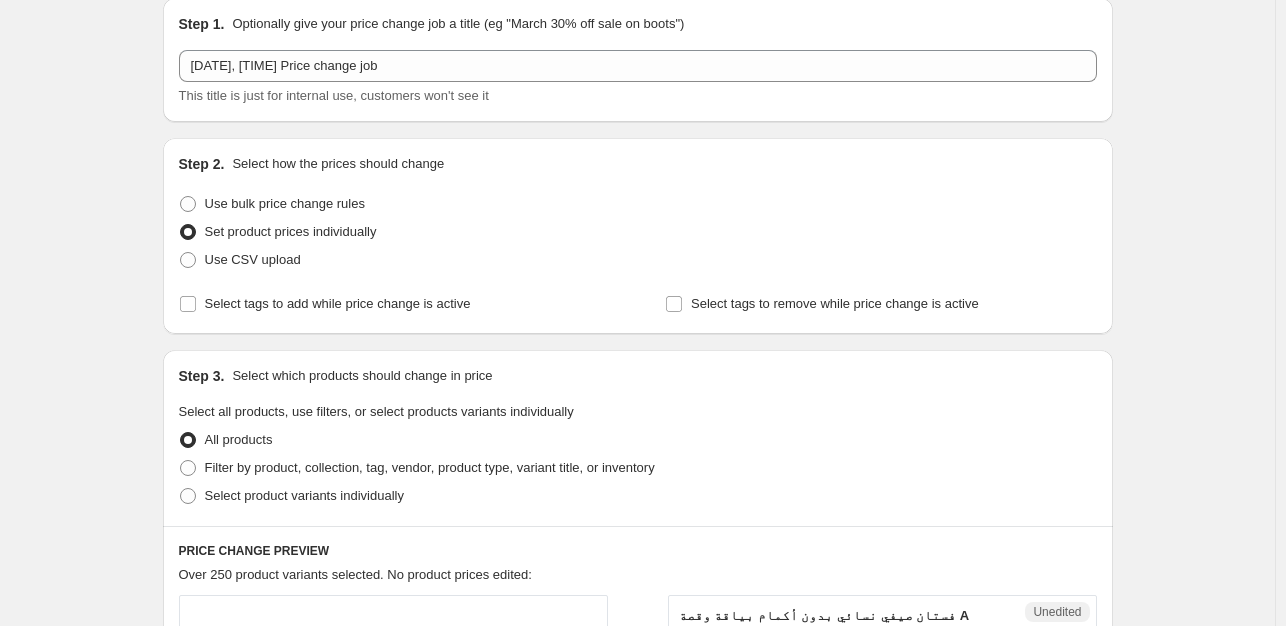 scroll, scrollTop: 100, scrollLeft: 0, axis: vertical 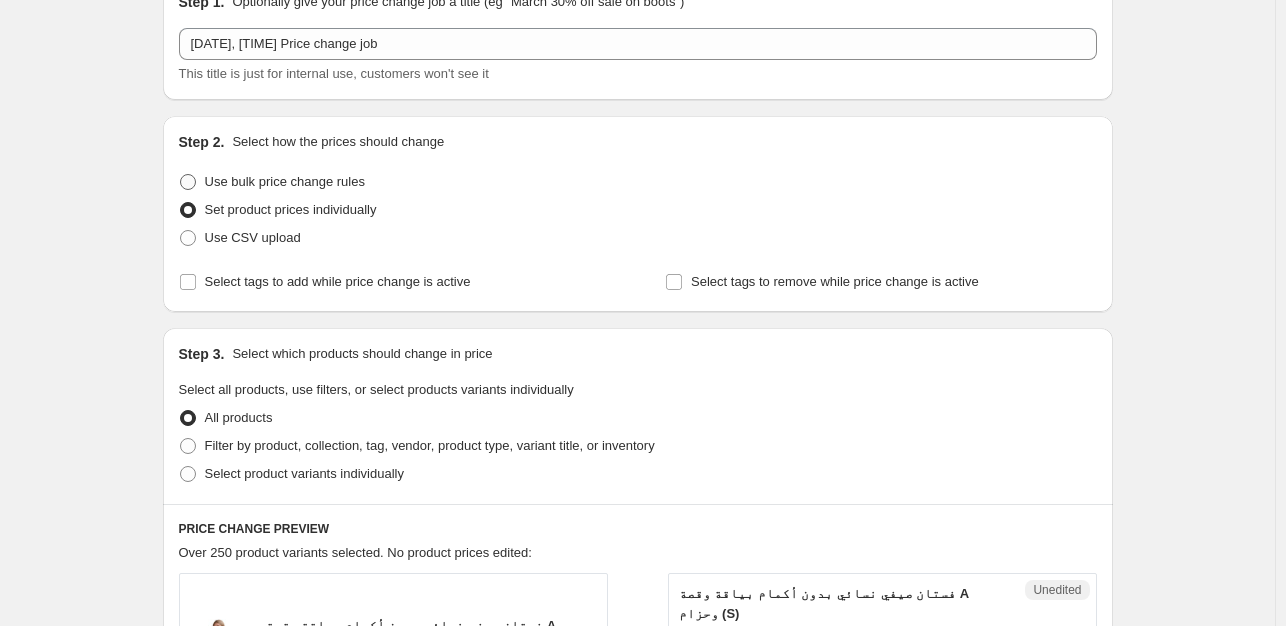 click on "Use bulk price change rules" at bounding box center (285, 181) 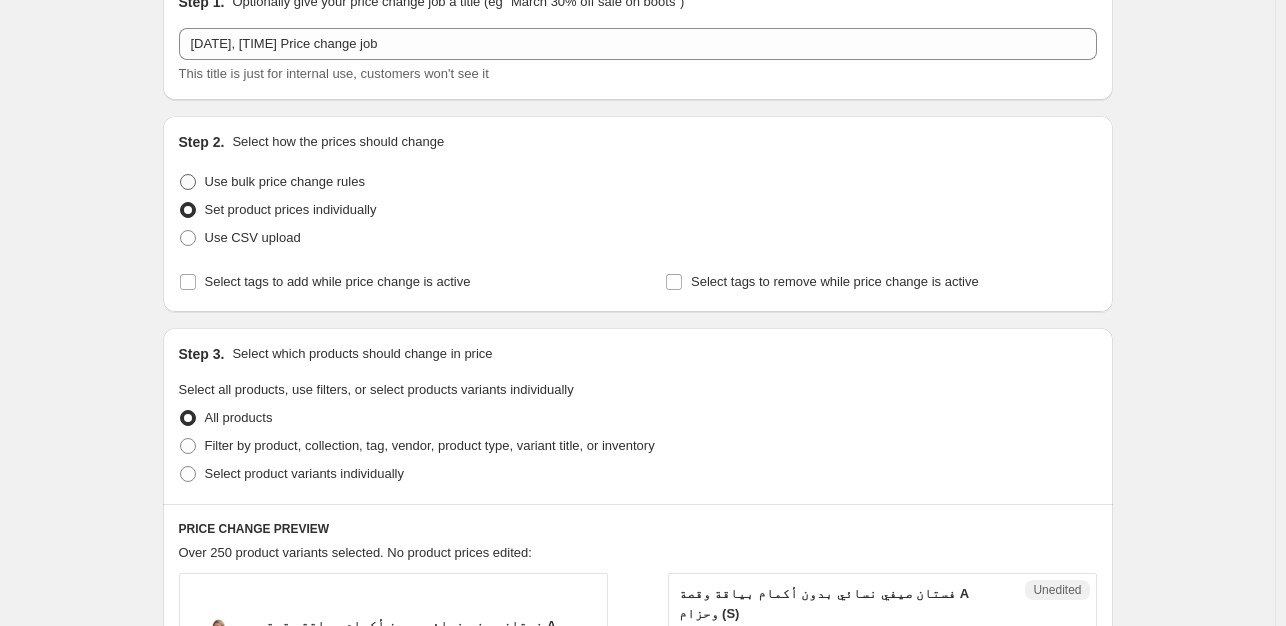 radio on "true" 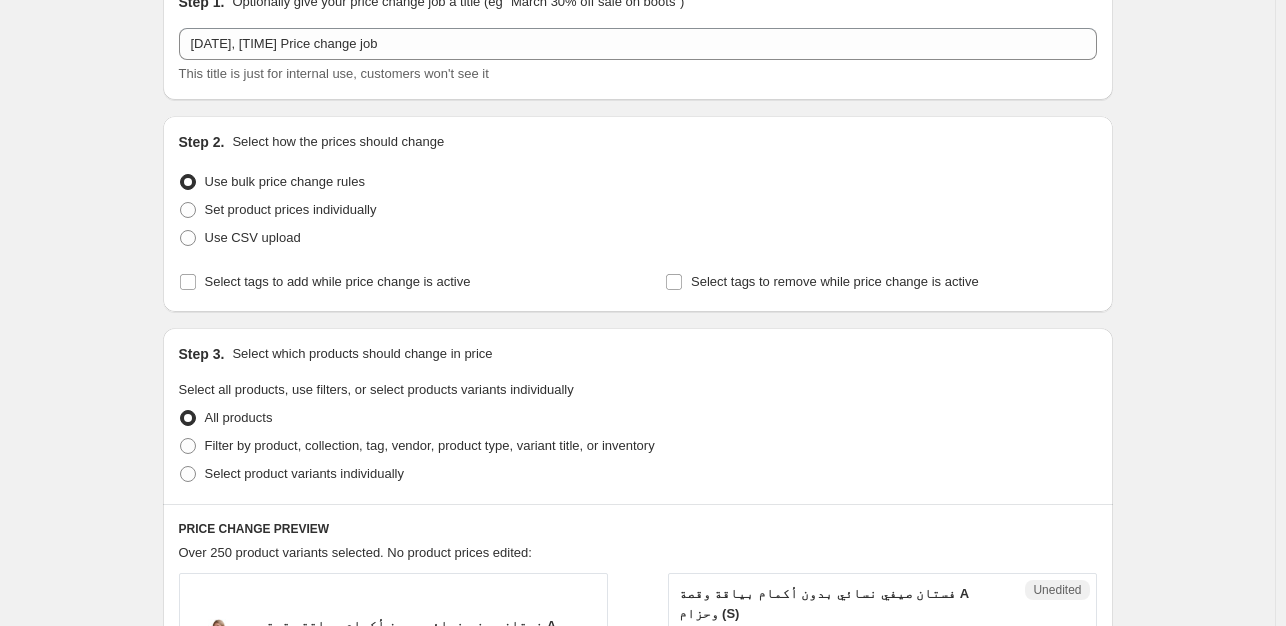 select on "percentage" 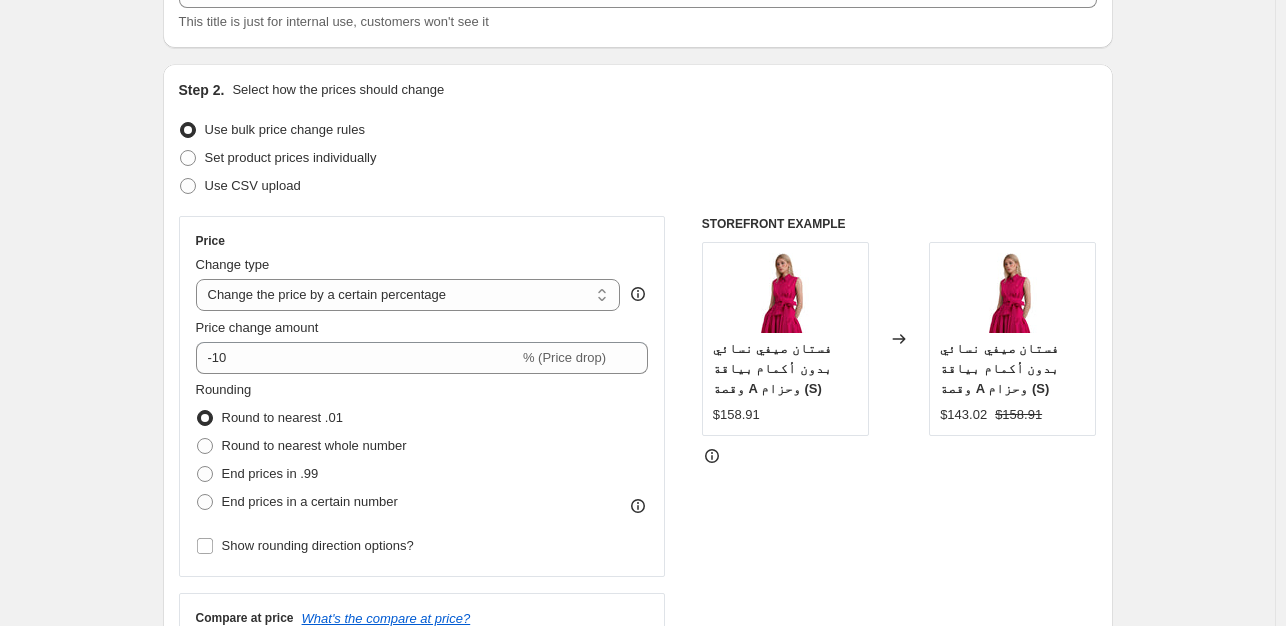 scroll, scrollTop: 200, scrollLeft: 0, axis: vertical 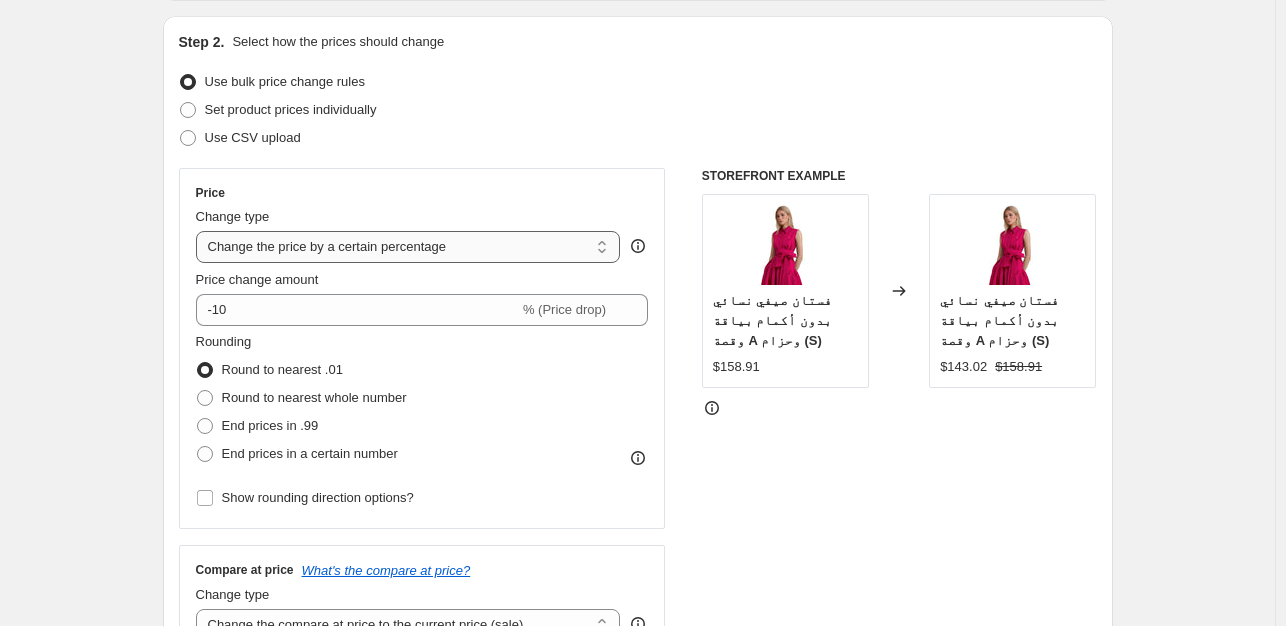 click on "Change the price to a certain amount Change the price by a certain amount Change the price by a certain percentage Change the price to the current compare at price (price before sale) Change the price by a certain amount relative to the compare at price Change the price by a certain percentage relative to the compare at price Don't change the price Change the price by a certain percentage relative to the cost per item Change price to certain cost margin" at bounding box center [408, 247] 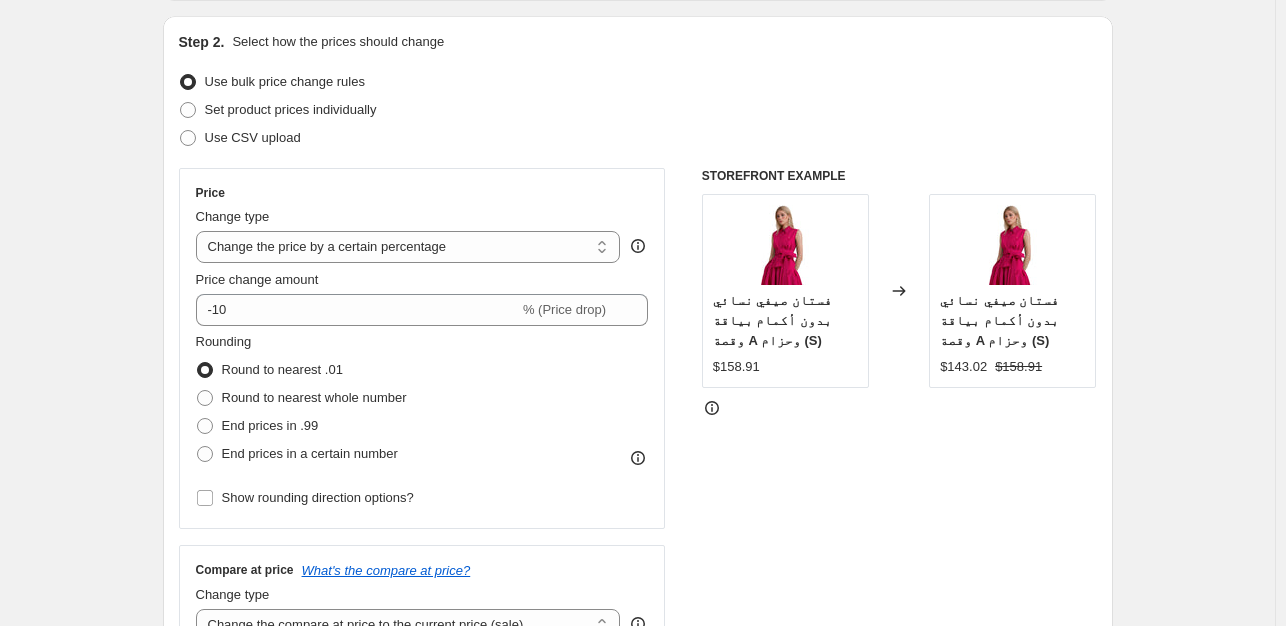 click on "Create new price change job. This page is ready Create new price change job Draft Step 1. Optionally give your price change job a title (eg "March 30% off sale on boots") [DATE], [TIME] Price change job This title is just for internal use, customers won't see it Step 2. Select how the prices should change Use bulk price change rules Set product prices individually Use CSV upload Price Change type Change the price to a certain amount Change the price by a certain amount Change the price by a certain percentage Change the price to the current compare at price (price before sale) Change the price by a certain amount relative to the compare at price Change the price by a certain percentage relative to the compare at price Don't change the price Change the price by a certain percentage relative to the cost per item Change price to certain cost margin Change the price by a certain amount Price change amount -10 % (Price drop) Rounding Round to nearest .01 Round to nearest whole number Compare at price" at bounding box center [637, 815] 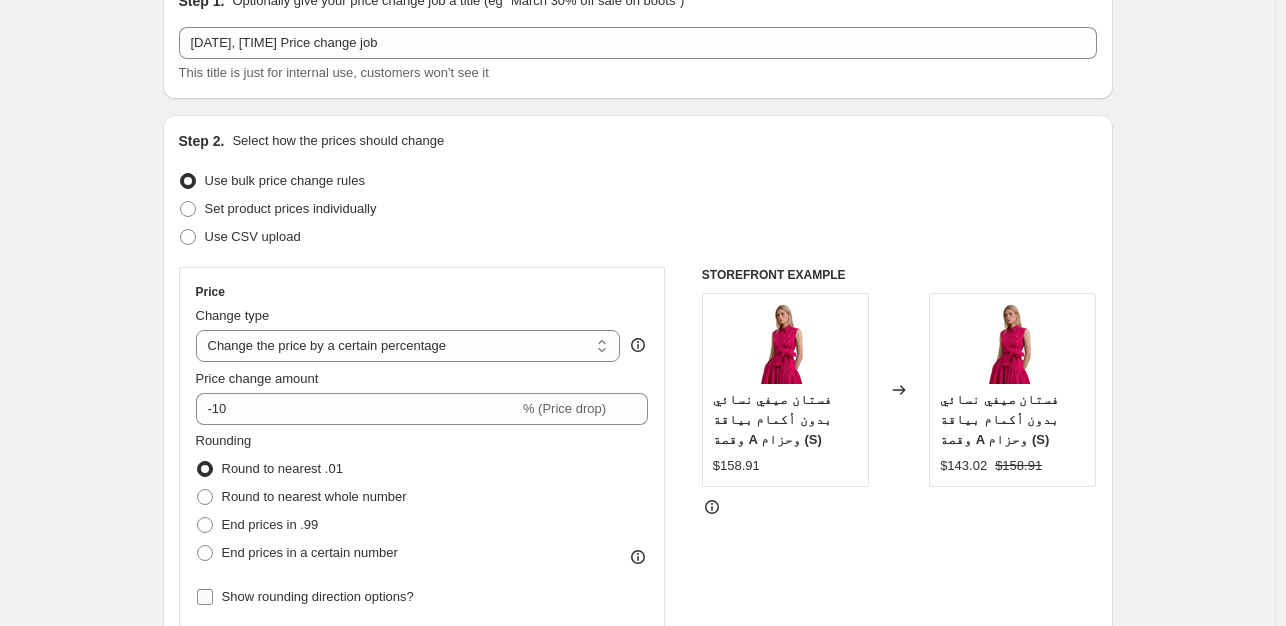 scroll, scrollTop: 0, scrollLeft: 0, axis: both 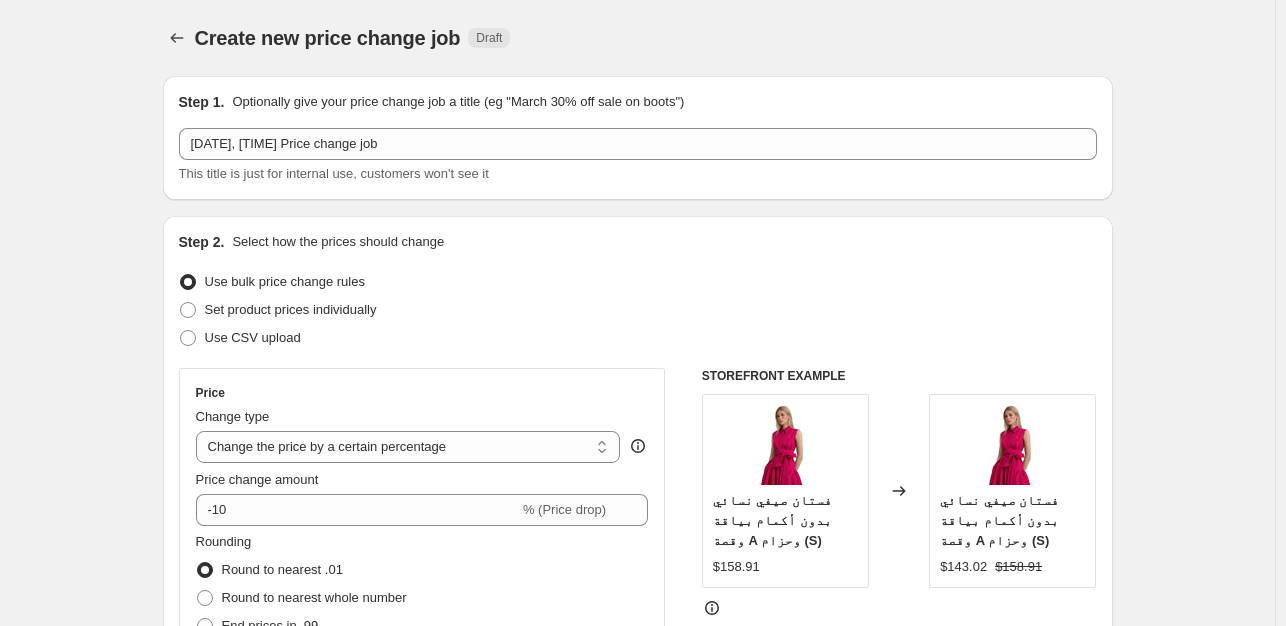 click on "Step 1. Optionally give your price change job a title (eg "March 30% off sale on boots") [DATE], [TIME] Price change job This title is just for internal use, customers won't see it" at bounding box center (638, 138) 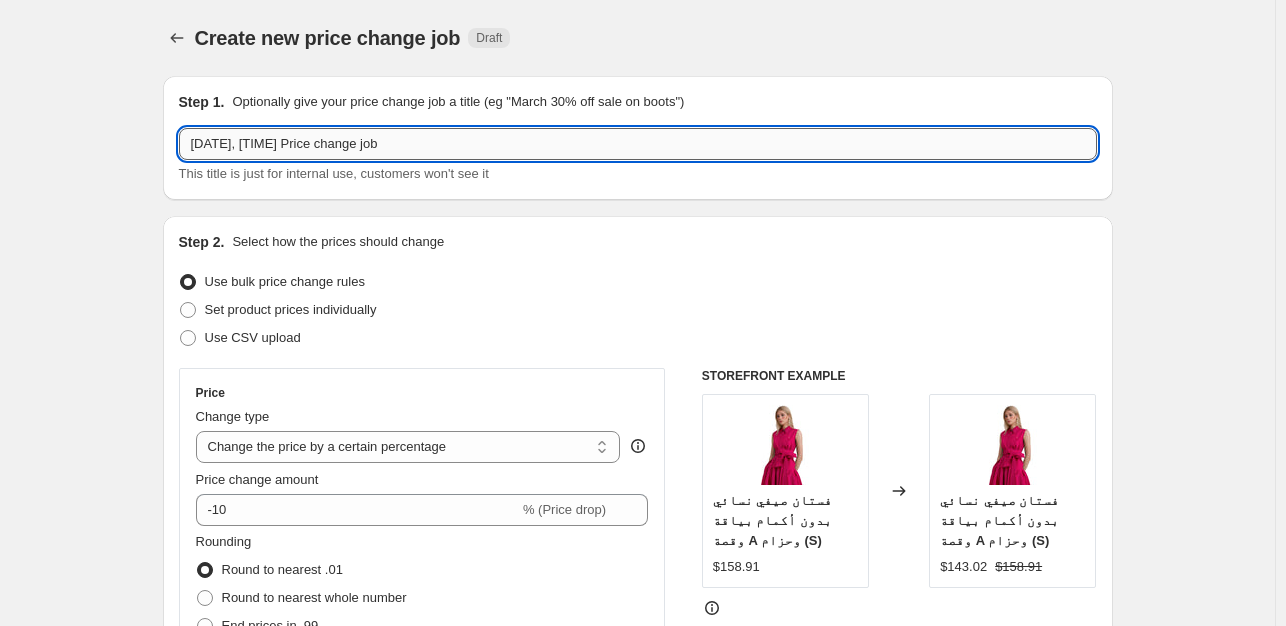 click on "[DATE], [TIME] Price change job" at bounding box center [638, 144] 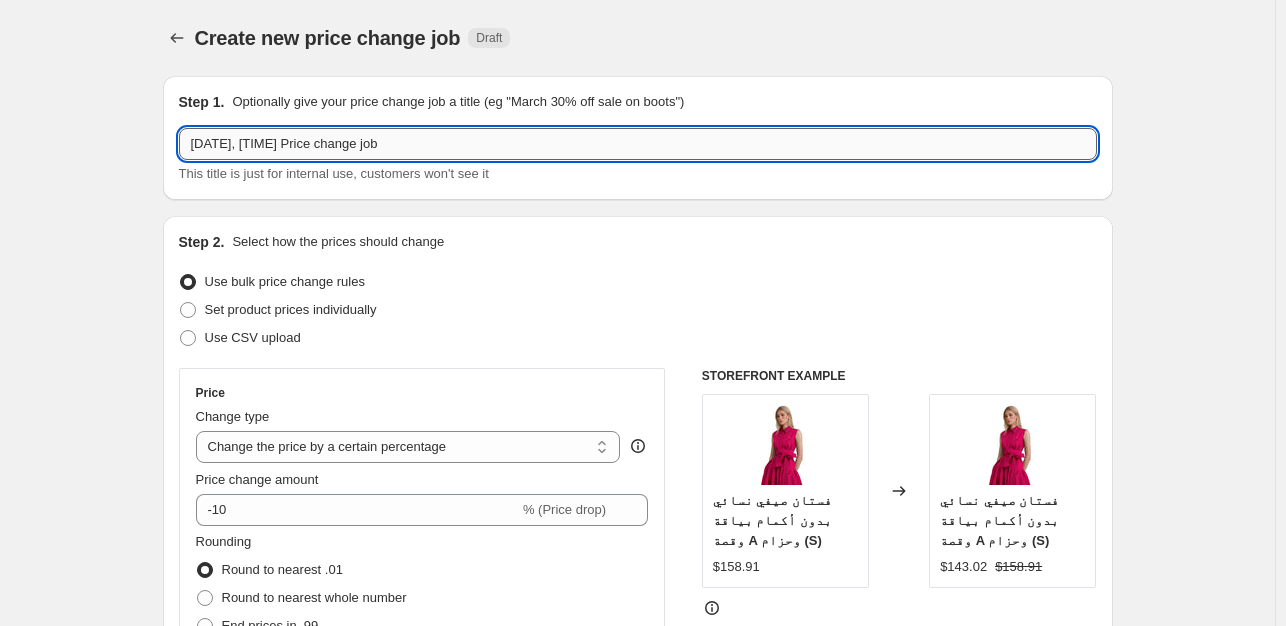 type on "[DATE], [TIME] Price change job" 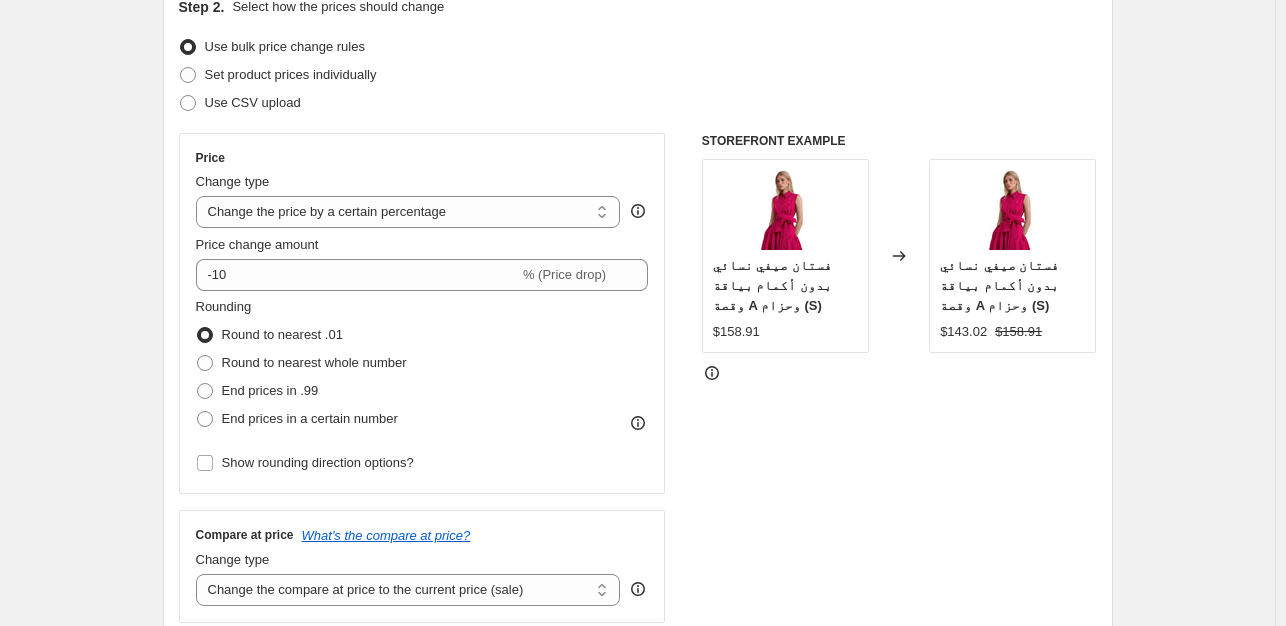 scroll, scrollTop: 200, scrollLeft: 0, axis: vertical 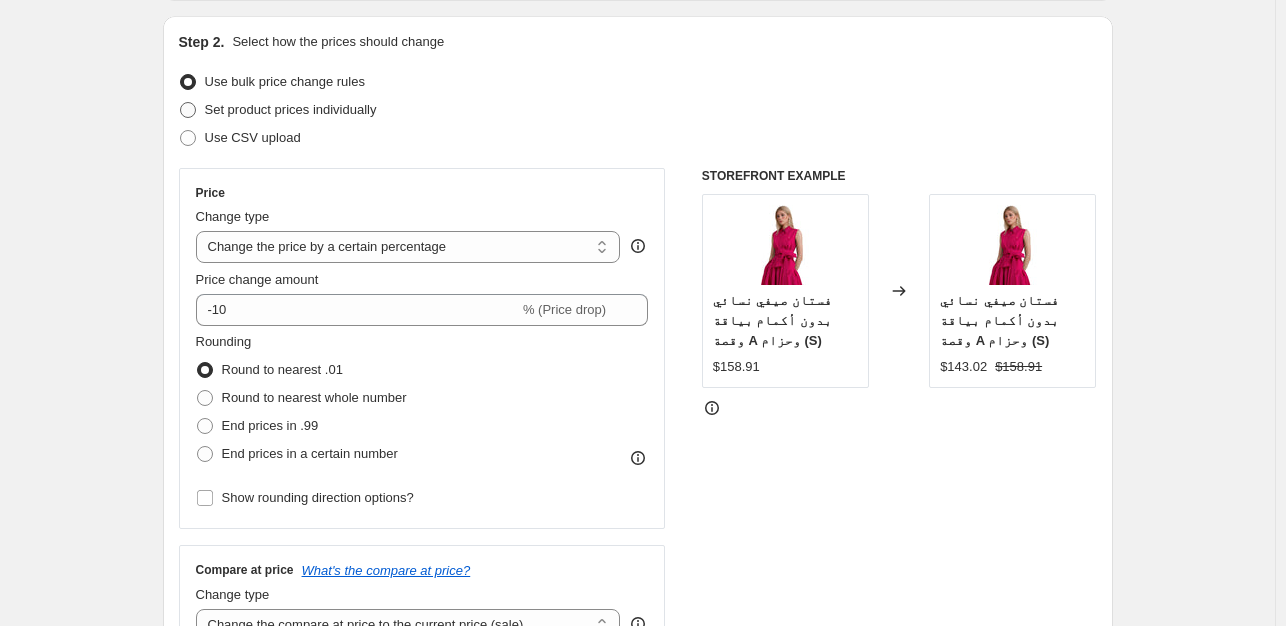 click on "Set product prices individually" at bounding box center [291, 109] 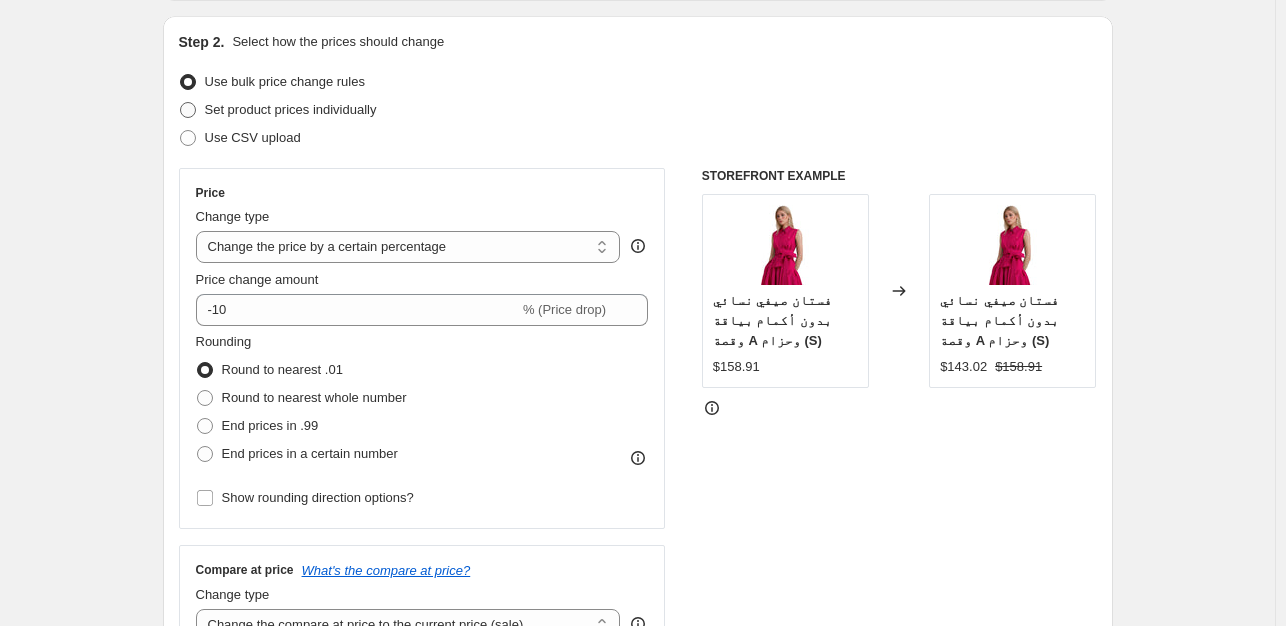 radio on "true" 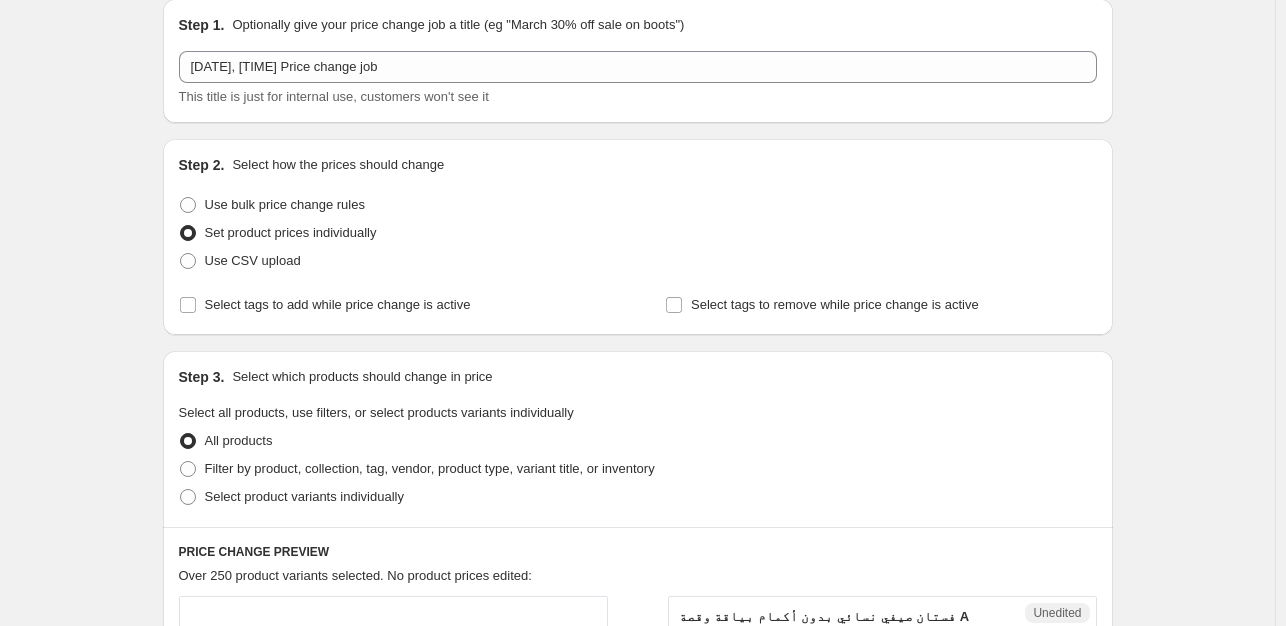 scroll, scrollTop: 100, scrollLeft: 0, axis: vertical 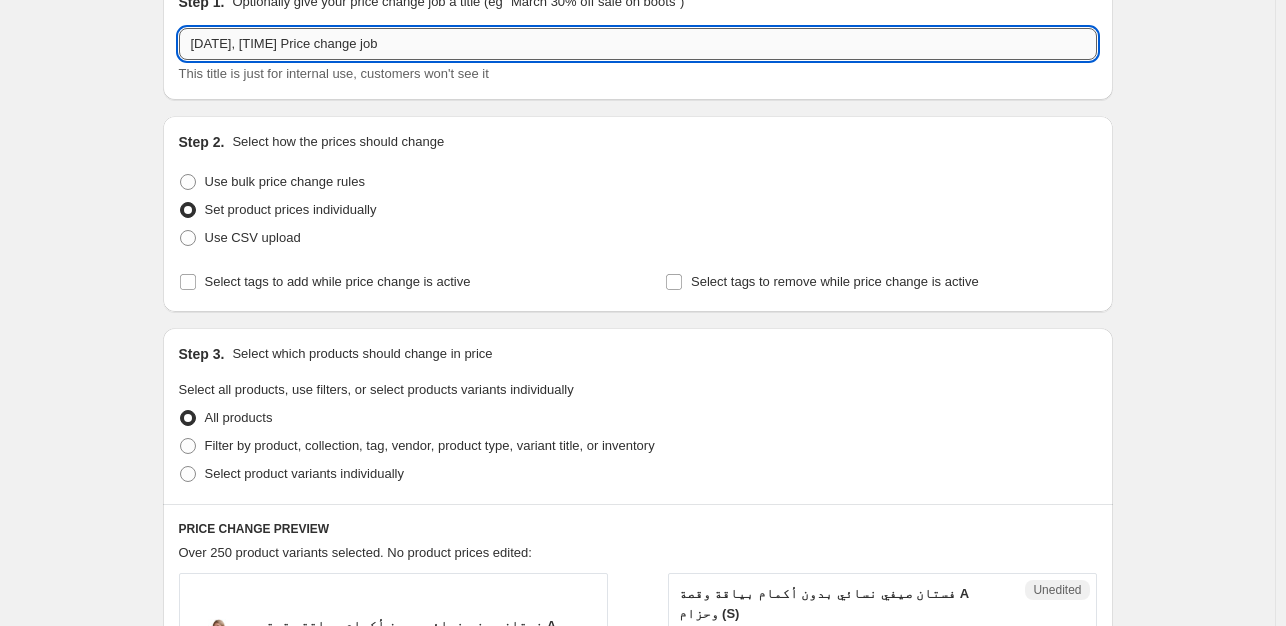 click on "[DATE], [TIME] Price change job" at bounding box center (638, 44) 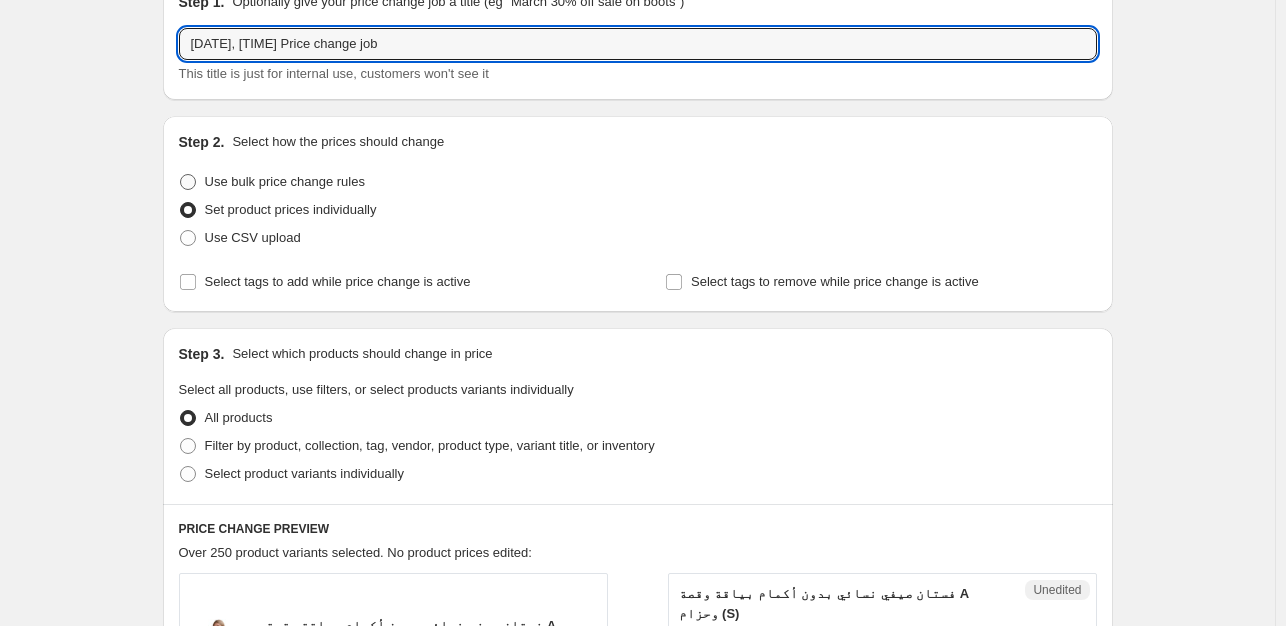 click on "Use bulk price change rules" at bounding box center [285, 181] 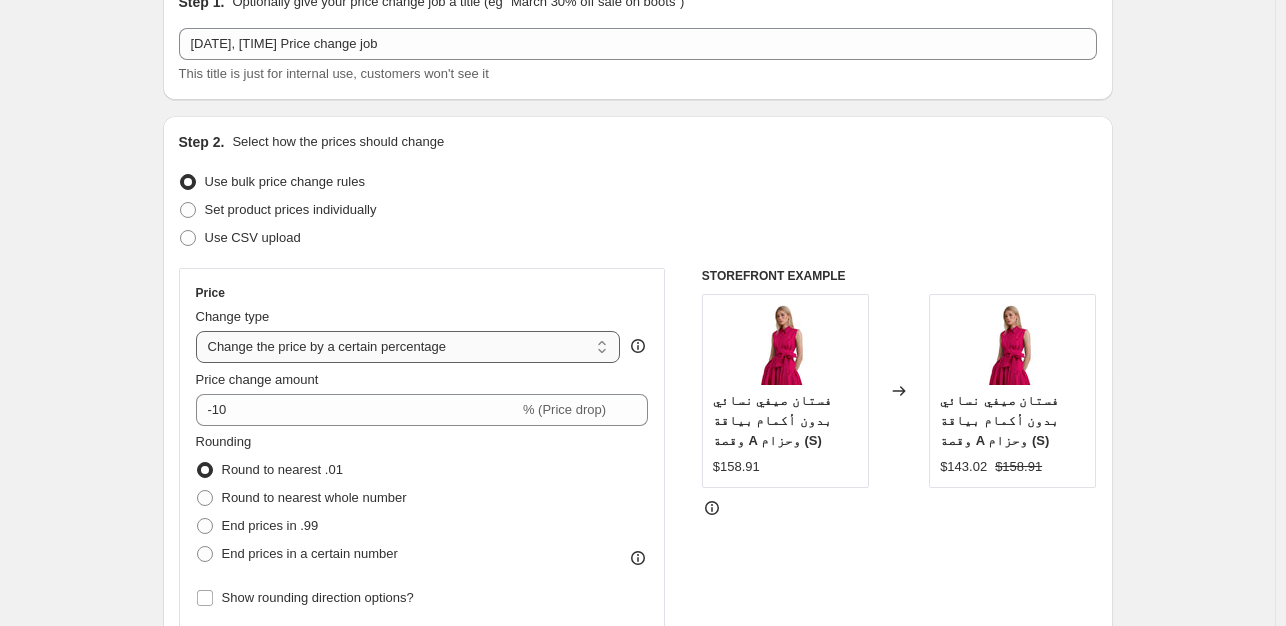 click on "Change the price to a certain amount Change the price by a certain amount Change the price by a certain percentage Change the price to the current compare at price (price before sale) Change the price by a certain amount relative to the compare at price Change the price by a certain percentage relative to the compare at price Don't change the price Change the price by a certain percentage relative to the cost per item Change price to certain cost margin" at bounding box center [408, 347] 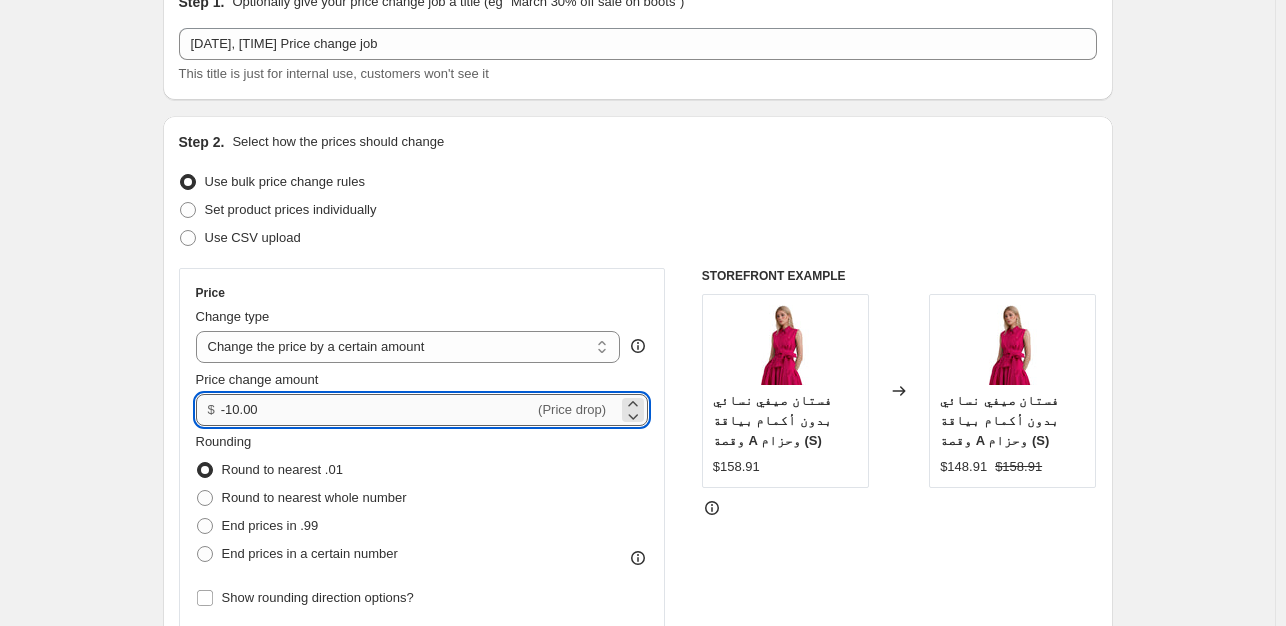 click on "-10.00" at bounding box center [377, 410] 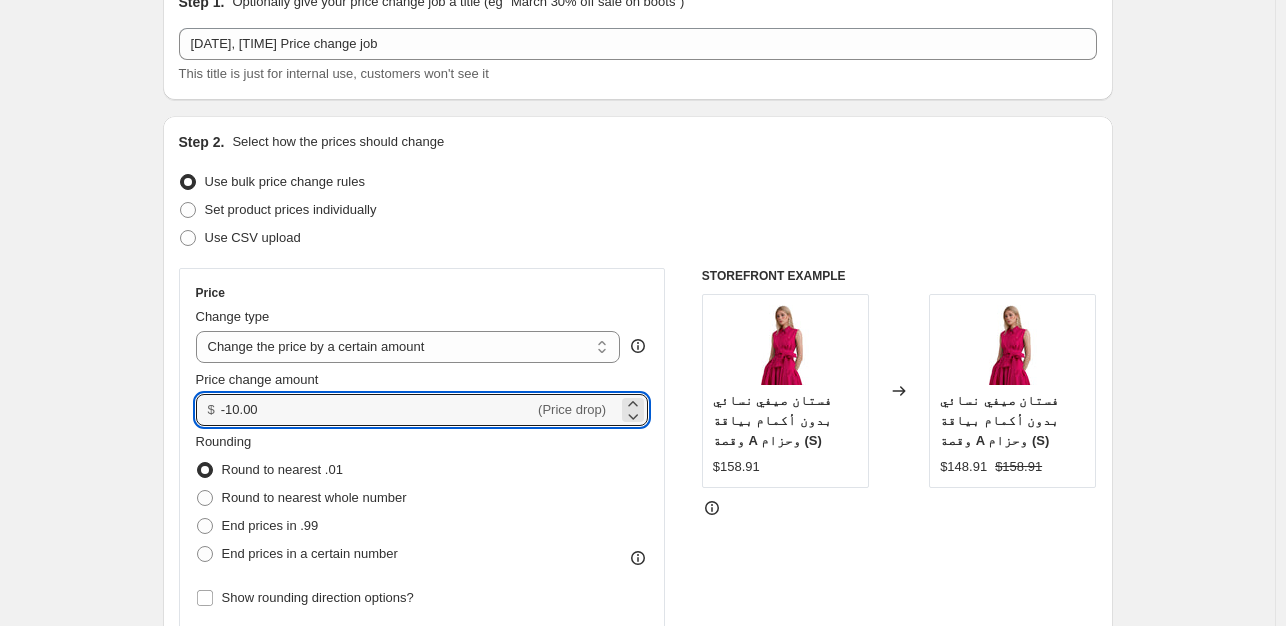 click on "Rounding Round to nearest .01 Round to nearest whole number End prices in .99 End prices in a certain number" at bounding box center (422, 500) 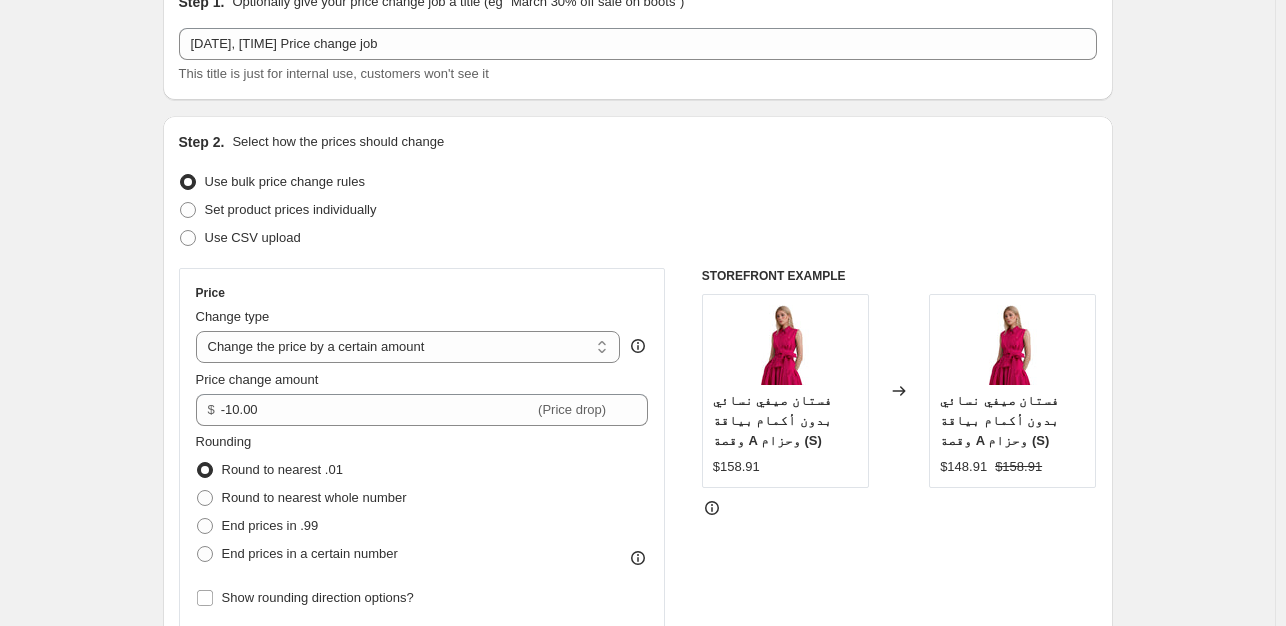 scroll, scrollTop: 200, scrollLeft: 0, axis: vertical 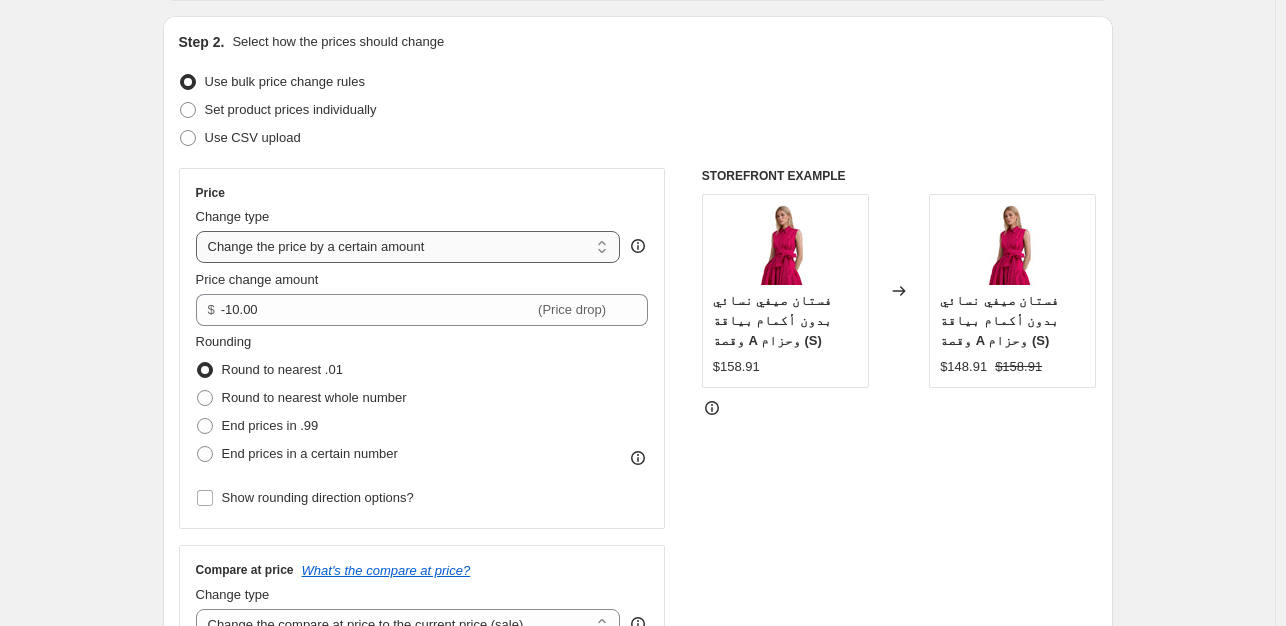 click on "Change the price to a certain amount Change the price by a certain amount Change the price by a certain percentage Change the price to the current compare at price (price before sale) Change the price by a certain amount relative to the compare at price Change the price by a certain percentage relative to the compare at price Don't change the price Change the price by a certain percentage relative to the cost per item Change price to certain cost margin" at bounding box center (408, 247) 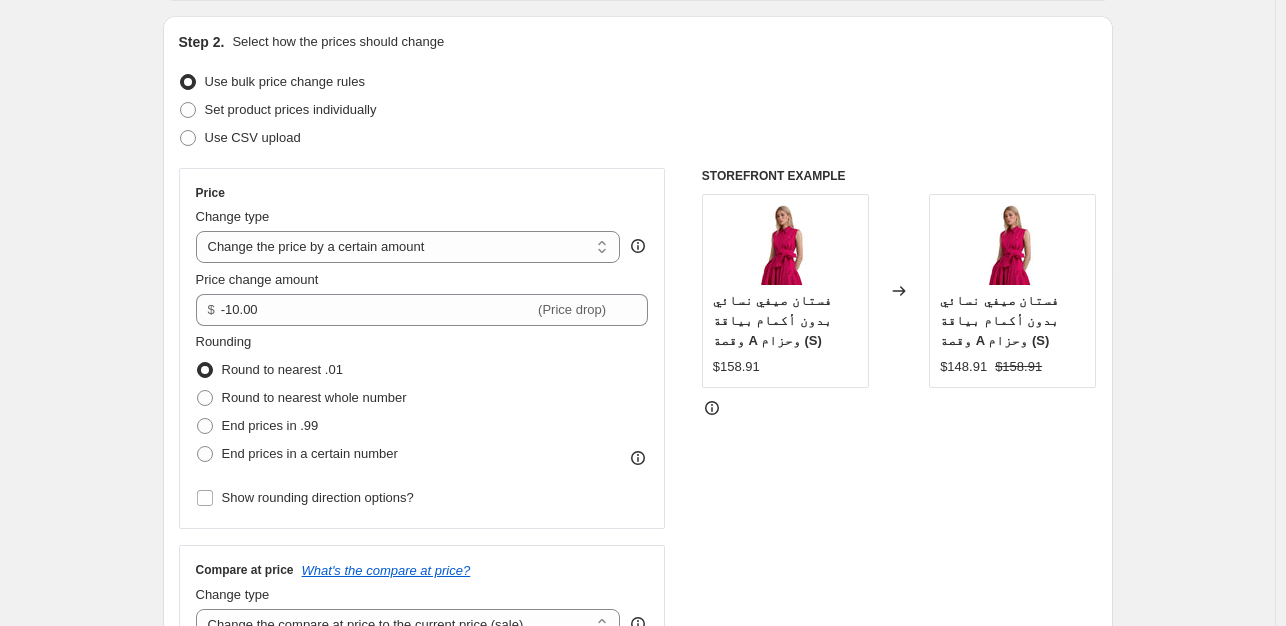 click on "Create new price change job. This page is ready Create new price change job Draft Step 1. Optionally give your price change job a title (eg "March 30% off sale on boots") [DATE], [TIME] Price change job This title is just for internal use, customers won't see it Step 2. Select how the prices should change Use bulk price change rules Set product prices individually Use CSV upload Price Change type Change the price to a certain amount Change the price by a certain amount Change the price by a certain percentage Change the price to the current compare at price (price before sale) Change the price by a certain amount relative to the compare at price Change the price by a certain percentage relative to the compare at price Don't change the price Change the price by a certain percentage relative to the cost per item Change price to certain cost margin Change the price by a certain amount Price change amount $ -10.00  (Price drop) Rounding Round to nearest .01 Round to nearest whole number Compare at price" at bounding box center (637, 815) 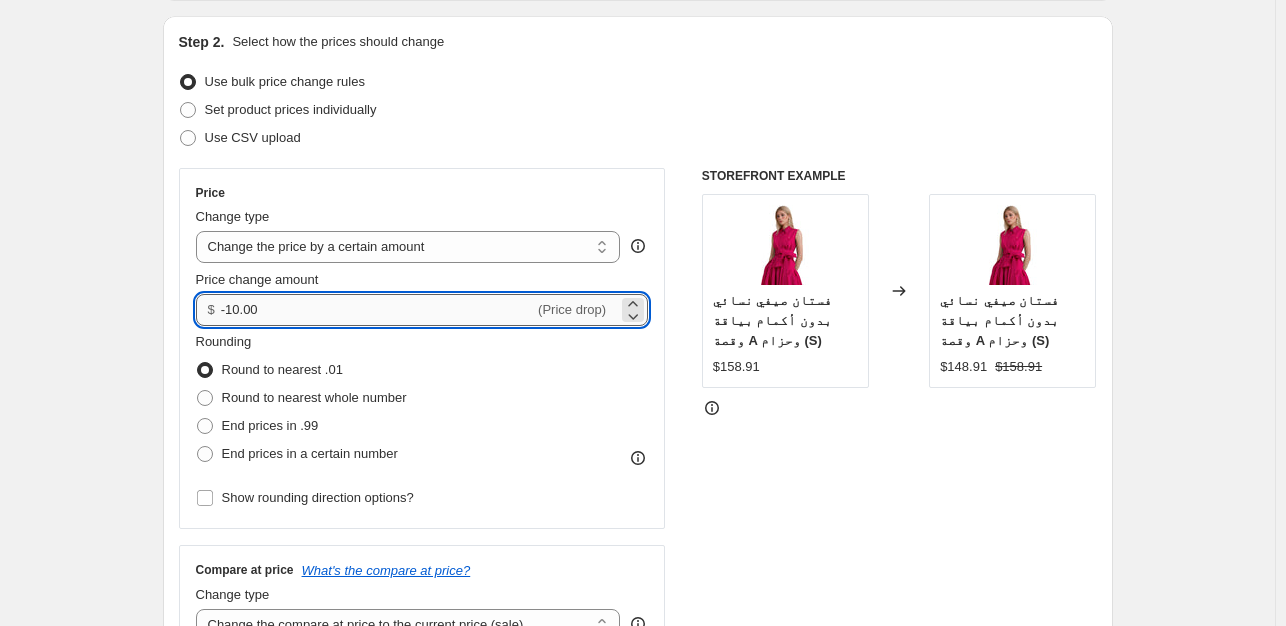 click on "-10.00" at bounding box center [377, 310] 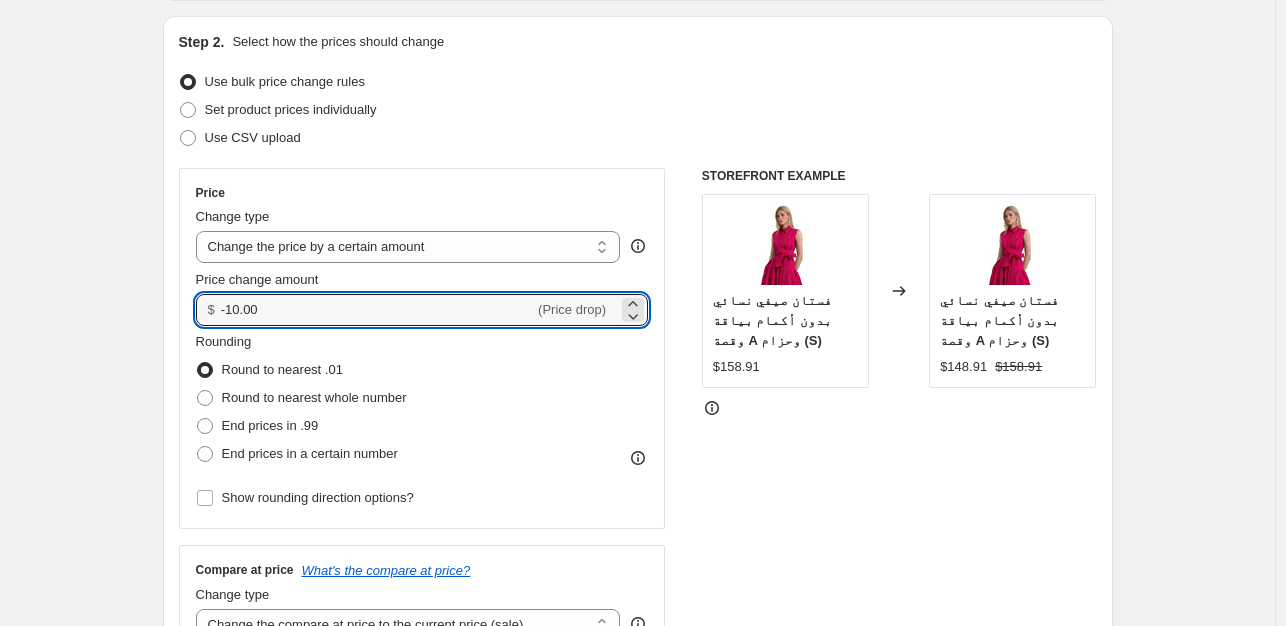 drag, startPoint x: 279, startPoint y: 309, endPoint x: 172, endPoint y: 307, distance: 107.01869 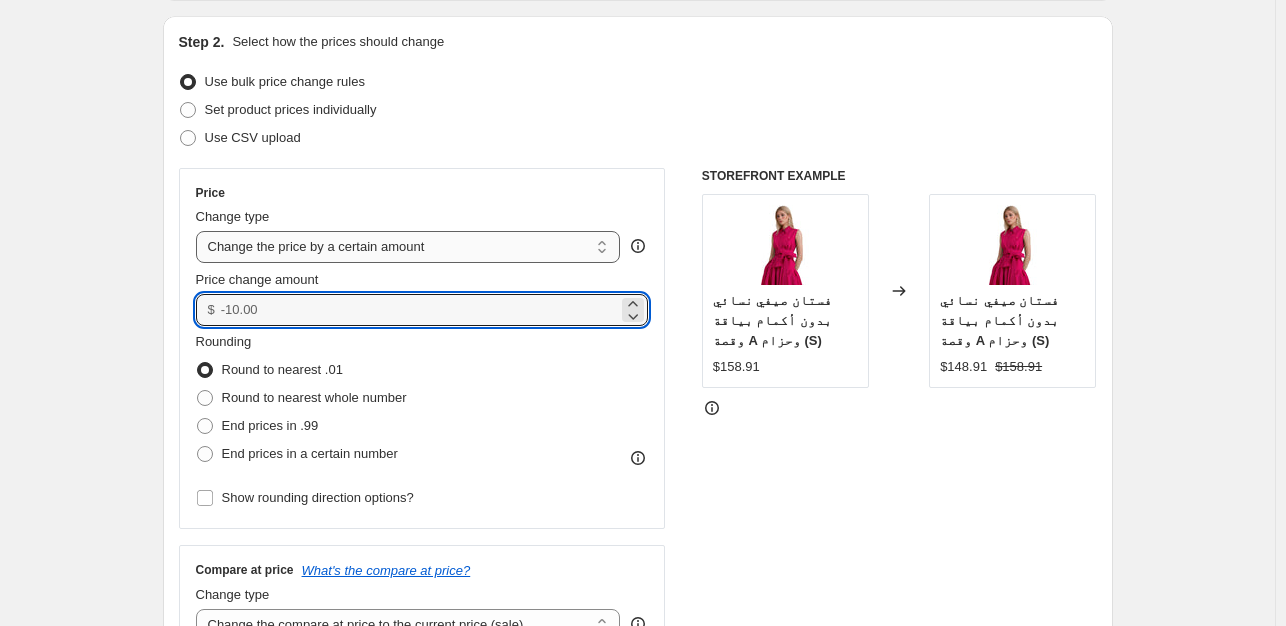 type on "0.00" 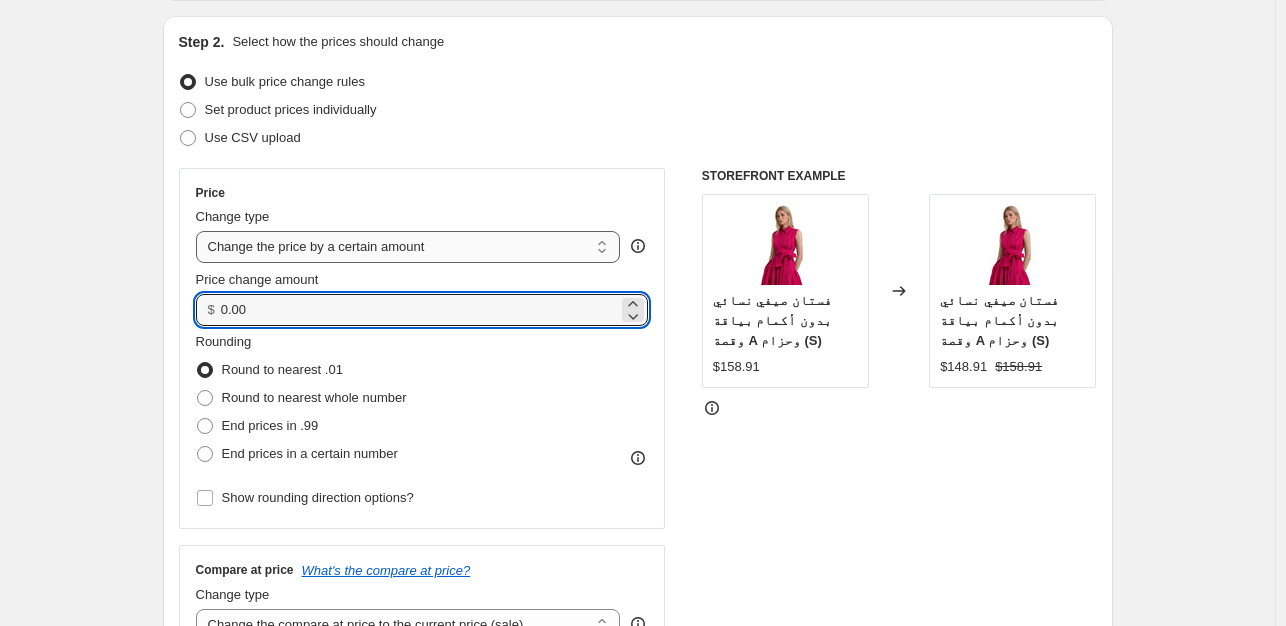 click on "Change the price to a certain amount Change the price by a certain amount Change the price by a certain percentage Change the price to the current compare at price (price before sale) Change the price by a certain amount relative to the compare at price Change the price by a certain percentage relative to the compare at price Don't change the price Change the price by a certain percentage relative to the cost per item Change price to certain cost margin" at bounding box center [408, 247] 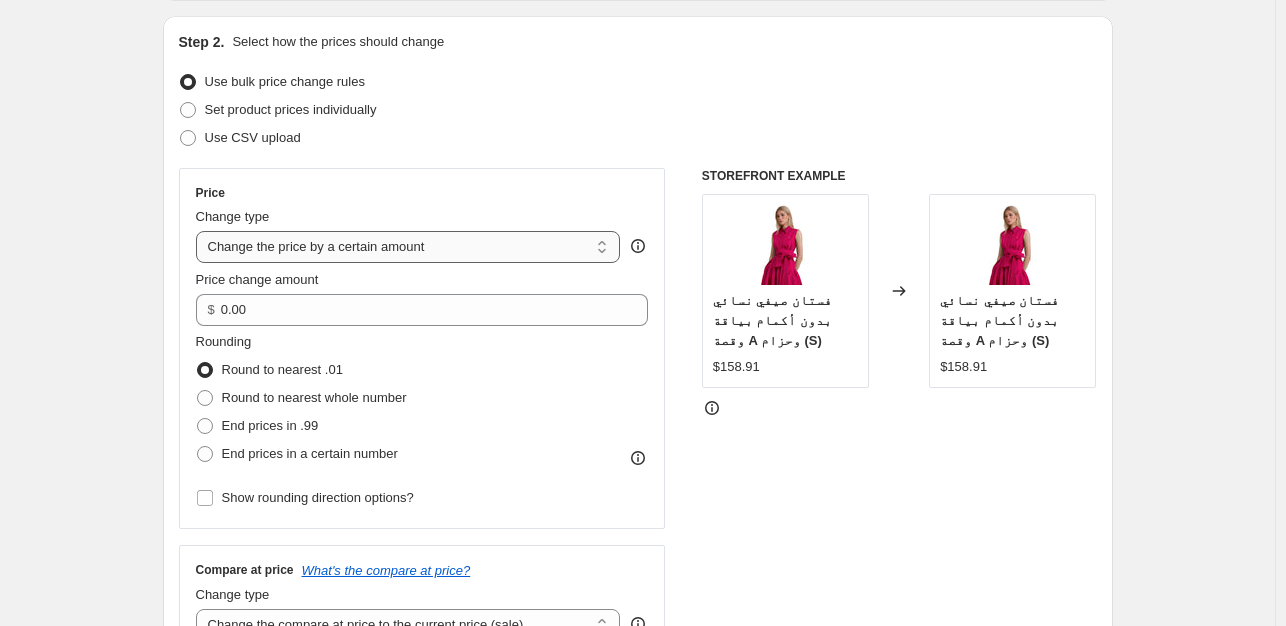 select on "margin" 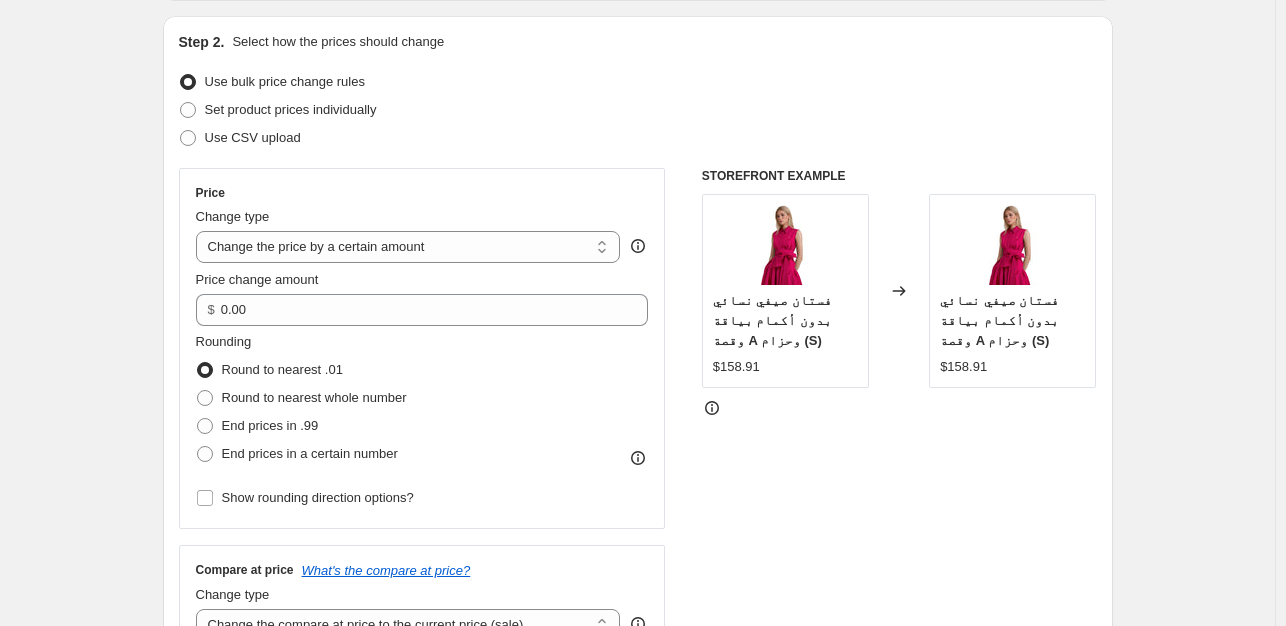 type on "50" 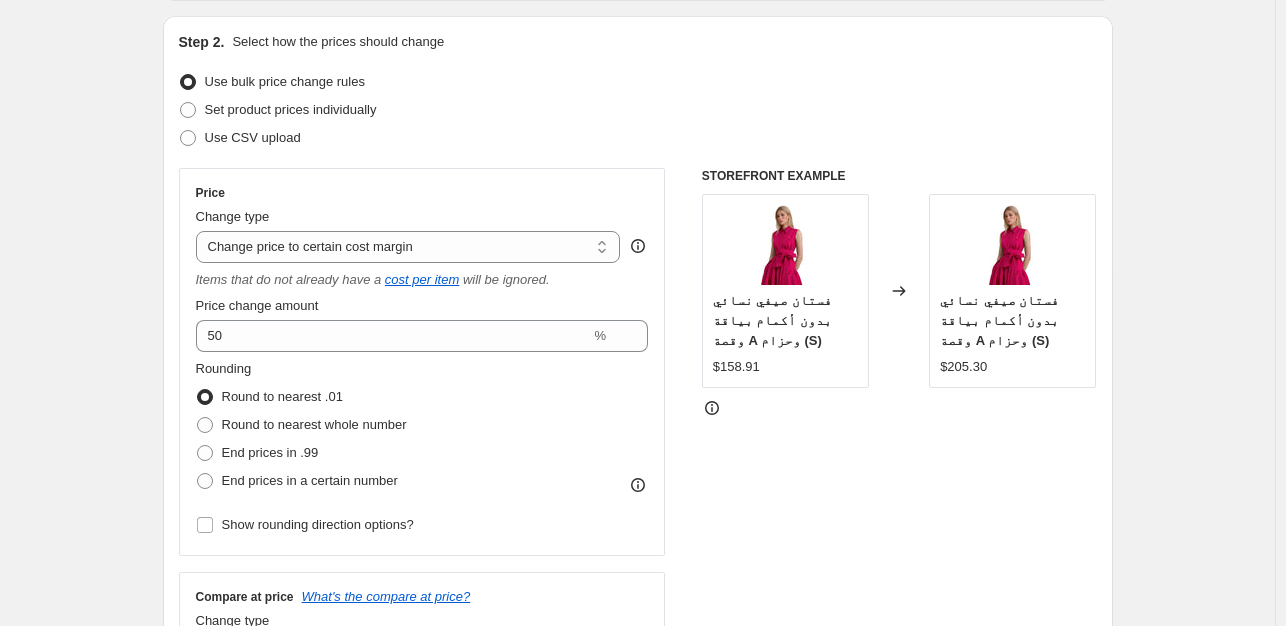 scroll, scrollTop: 0, scrollLeft: 0, axis: both 